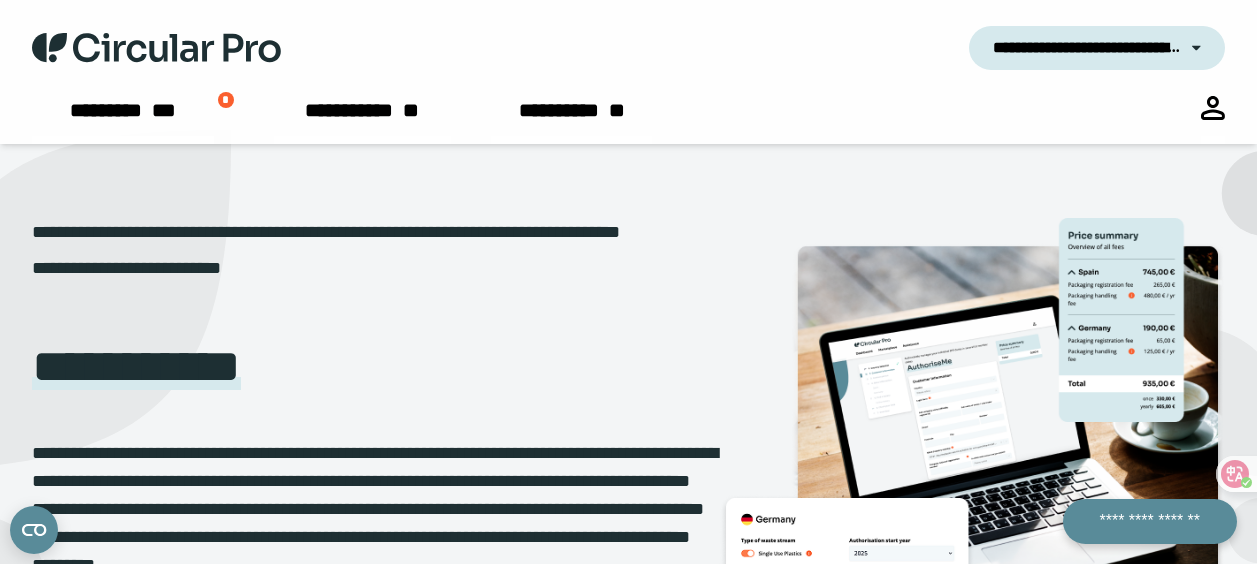 scroll, scrollTop: 0, scrollLeft: 0, axis: both 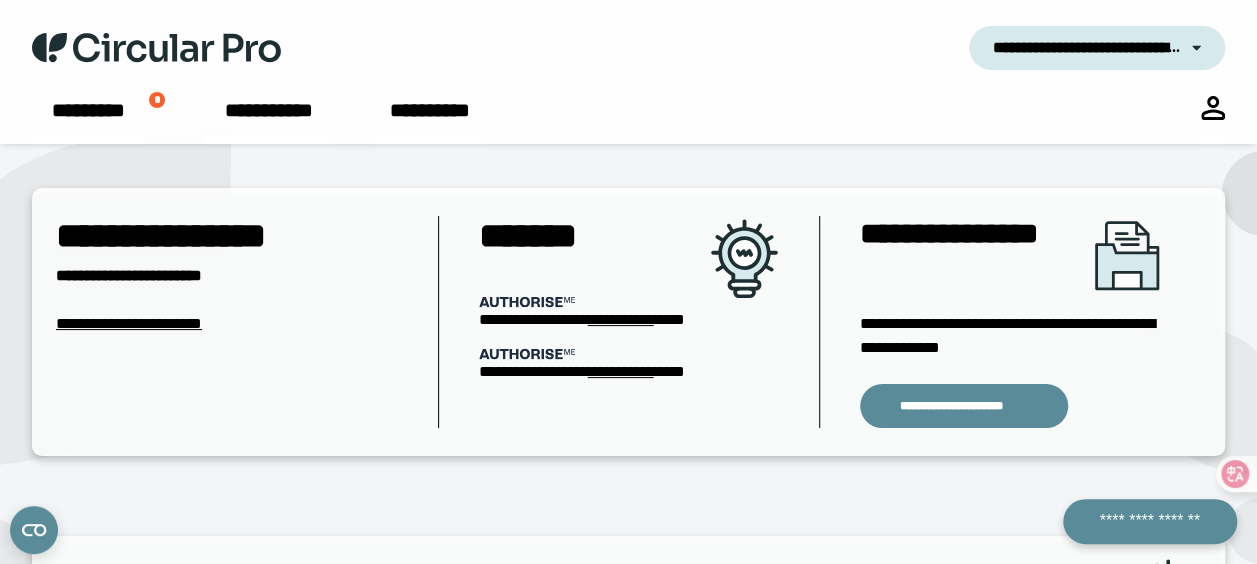 click on "**********" at bounding box center (621, 371) 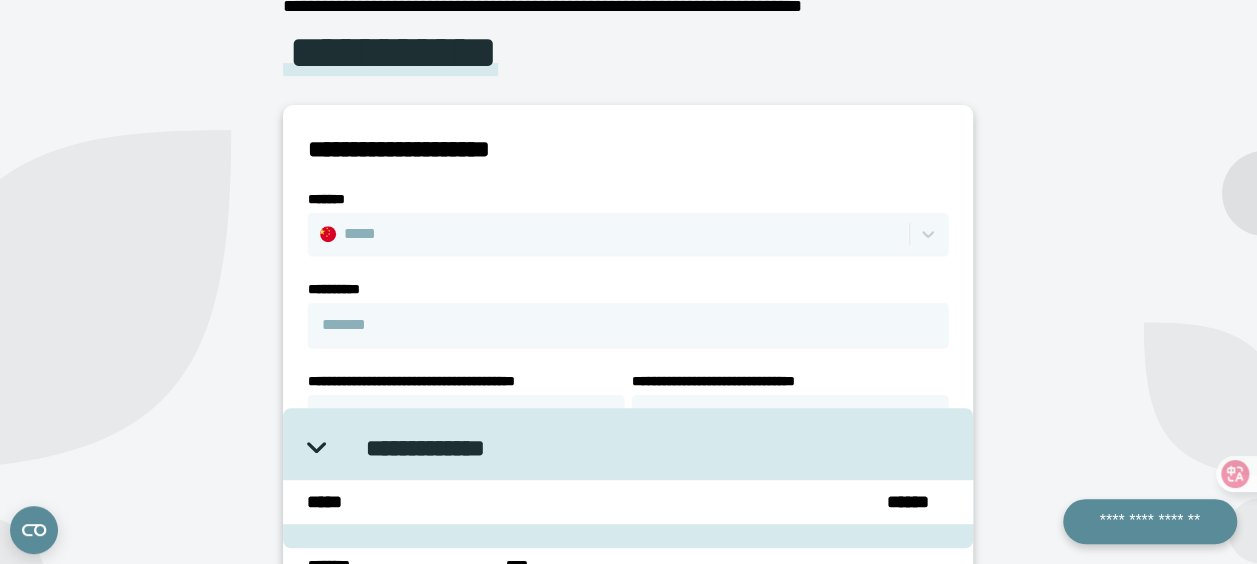 scroll, scrollTop: 0, scrollLeft: 0, axis: both 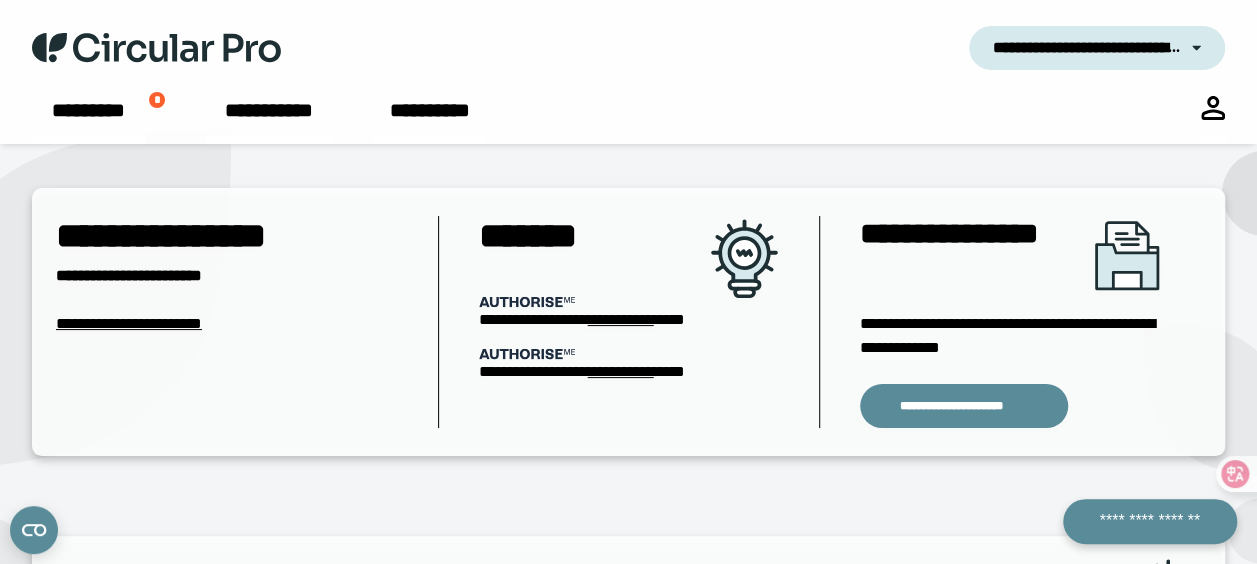 click on "**********" at bounding box center (621, 319) 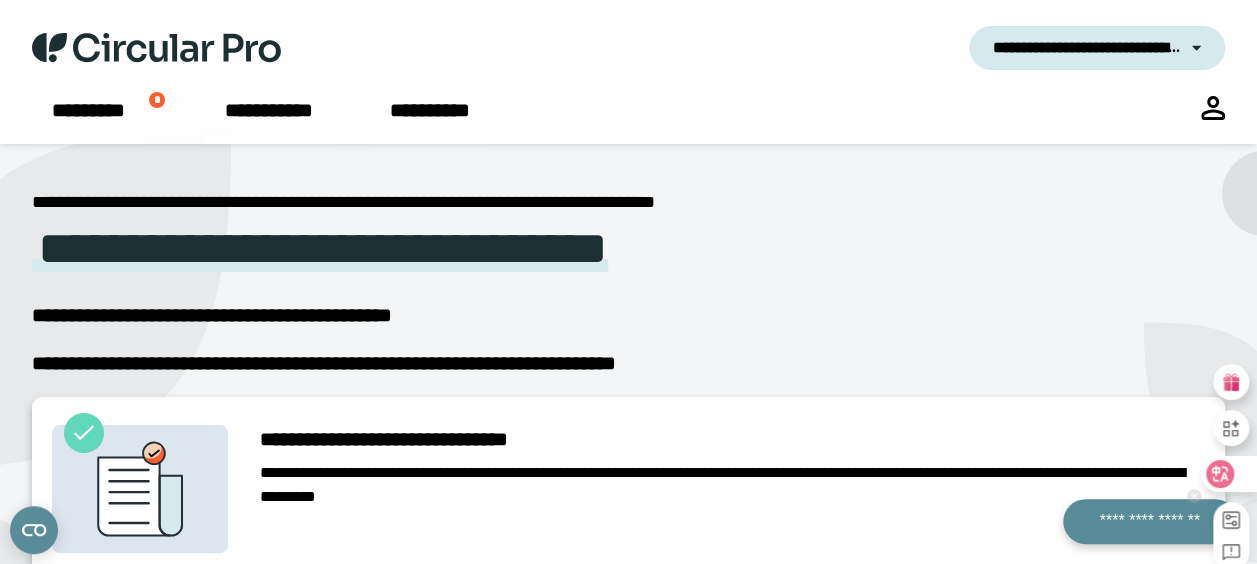 click at bounding box center (1228, 474) 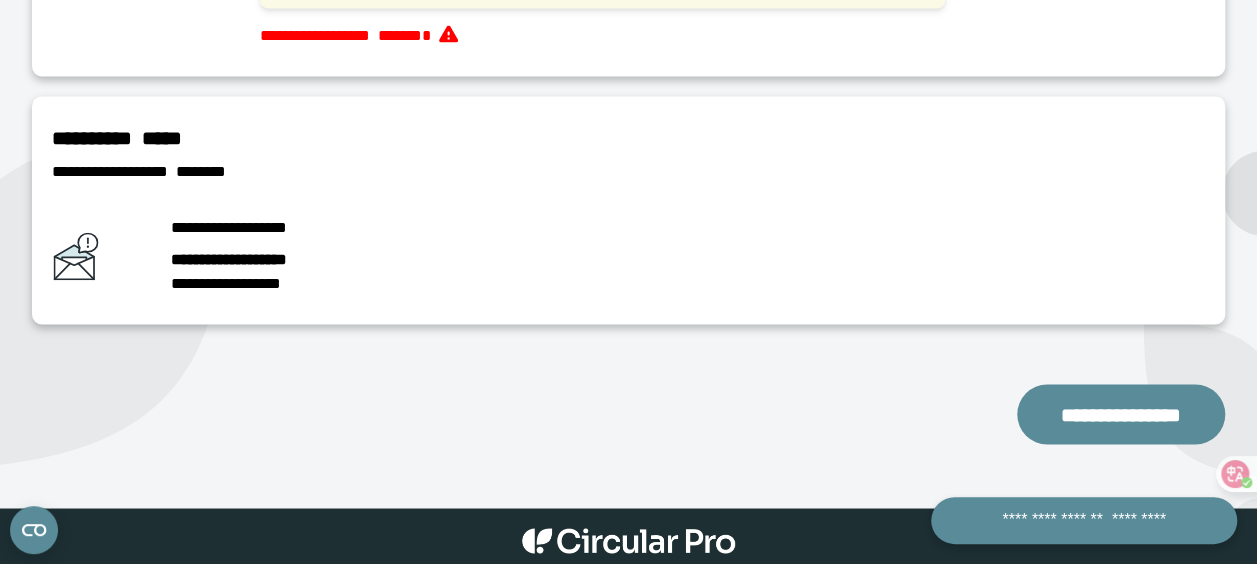 scroll, scrollTop: 1468, scrollLeft: 0, axis: vertical 